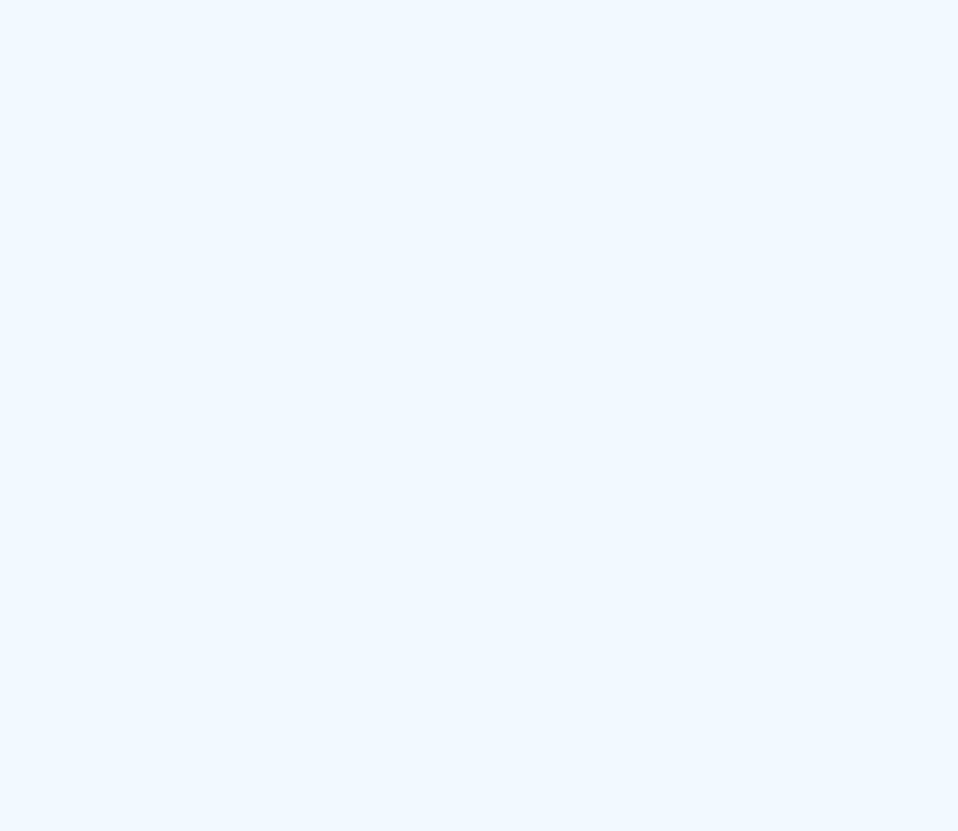 scroll, scrollTop: 0, scrollLeft: 0, axis: both 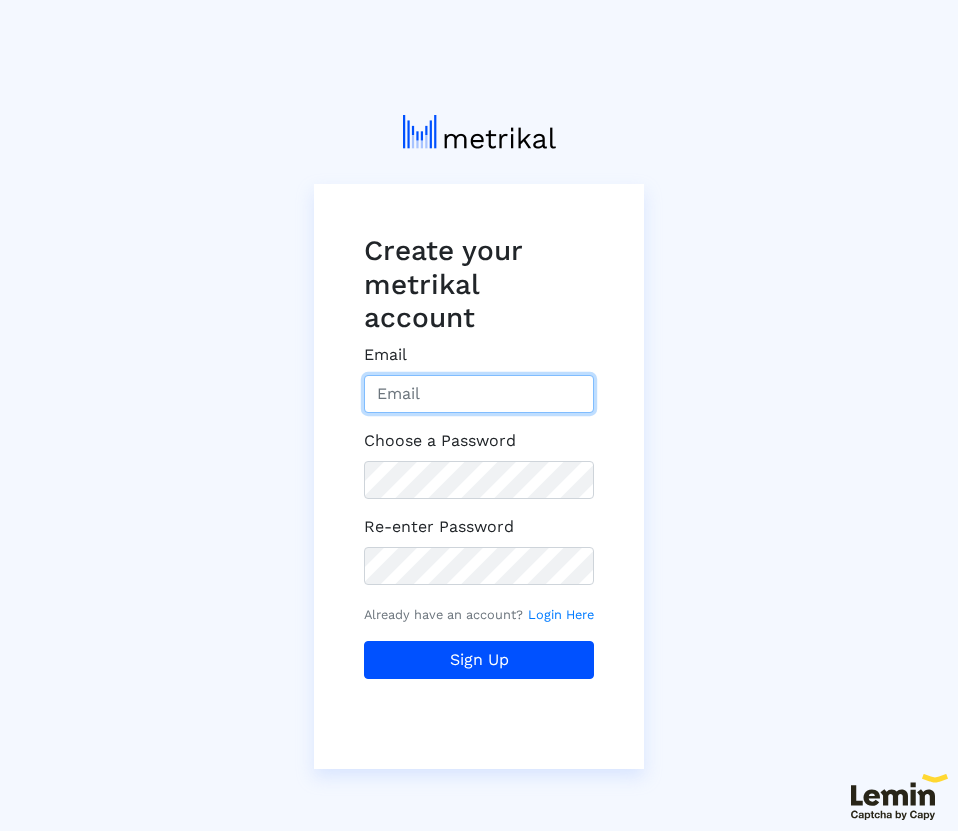 click on "Email" at bounding box center (479, 394) 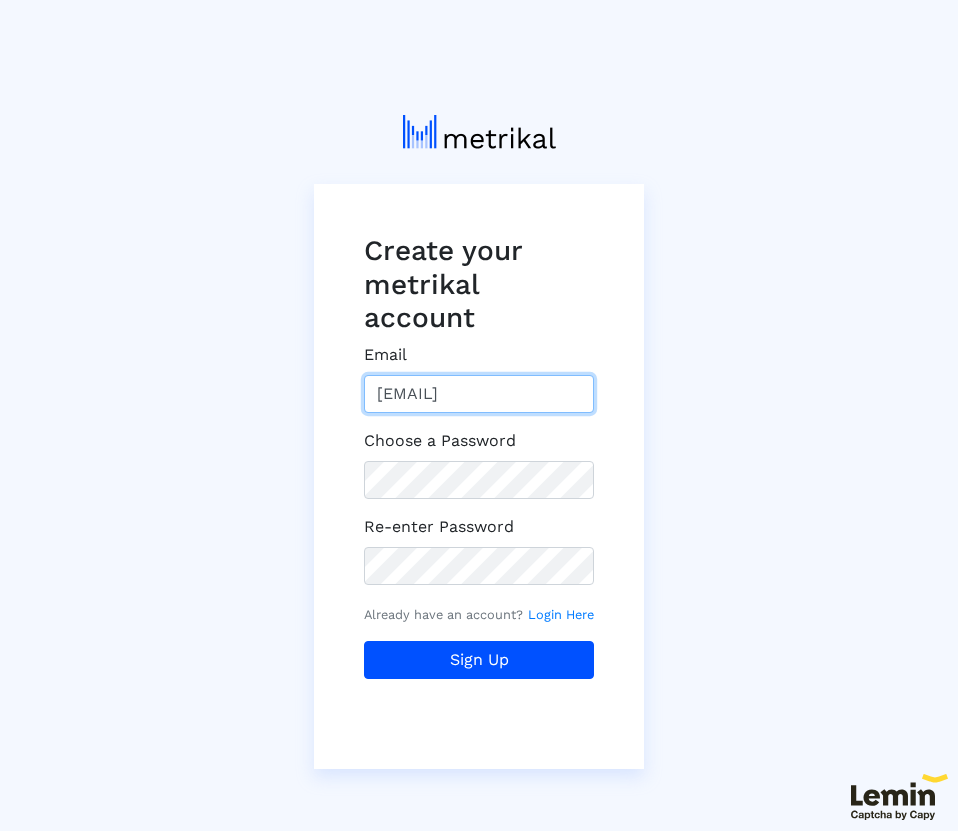 scroll, scrollTop: 0, scrollLeft: 38, axis: horizontal 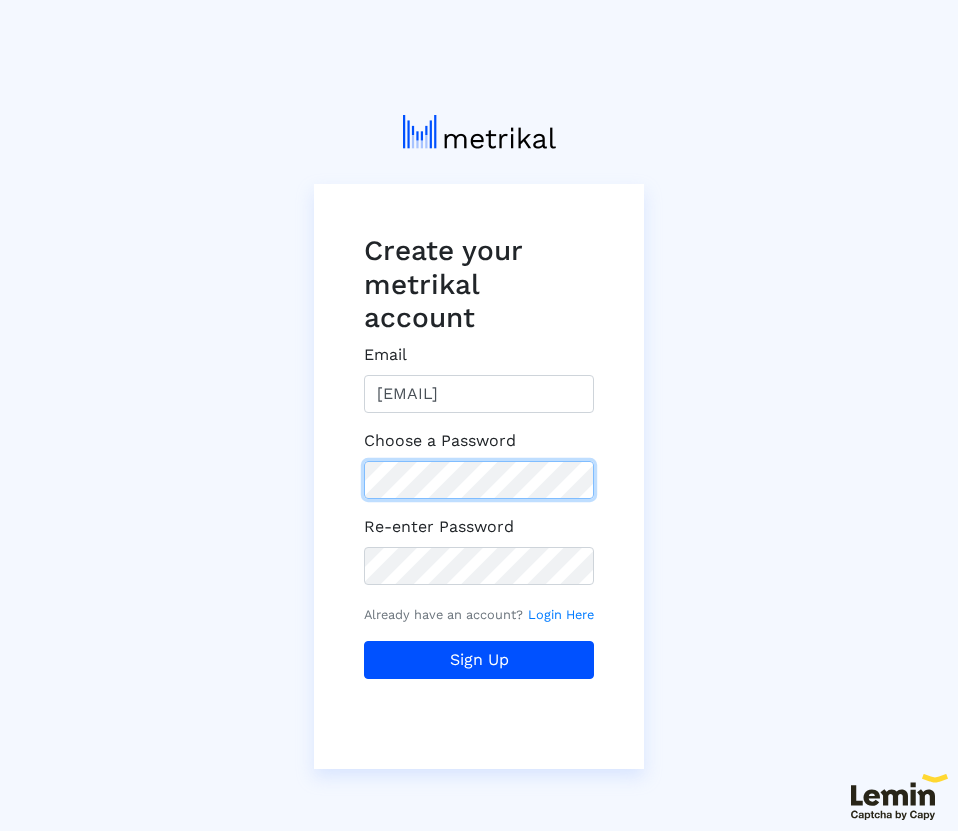 click 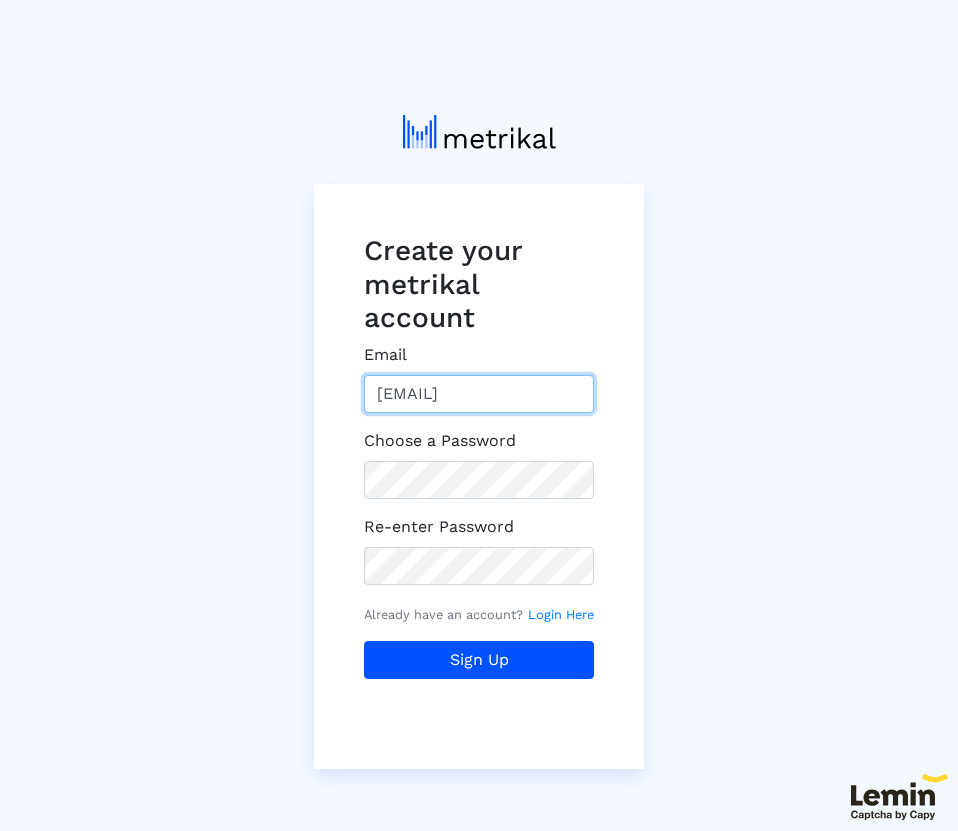 click on "[EMAIL]" at bounding box center [479, 394] 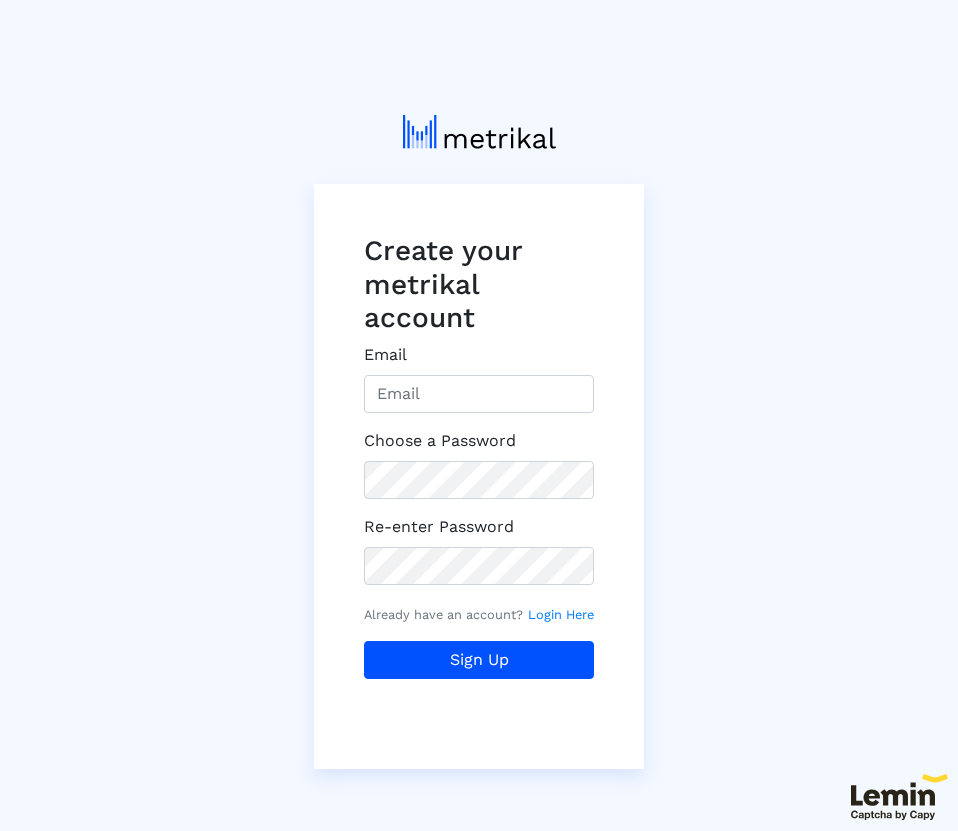 scroll, scrollTop: 0, scrollLeft: 0, axis: both 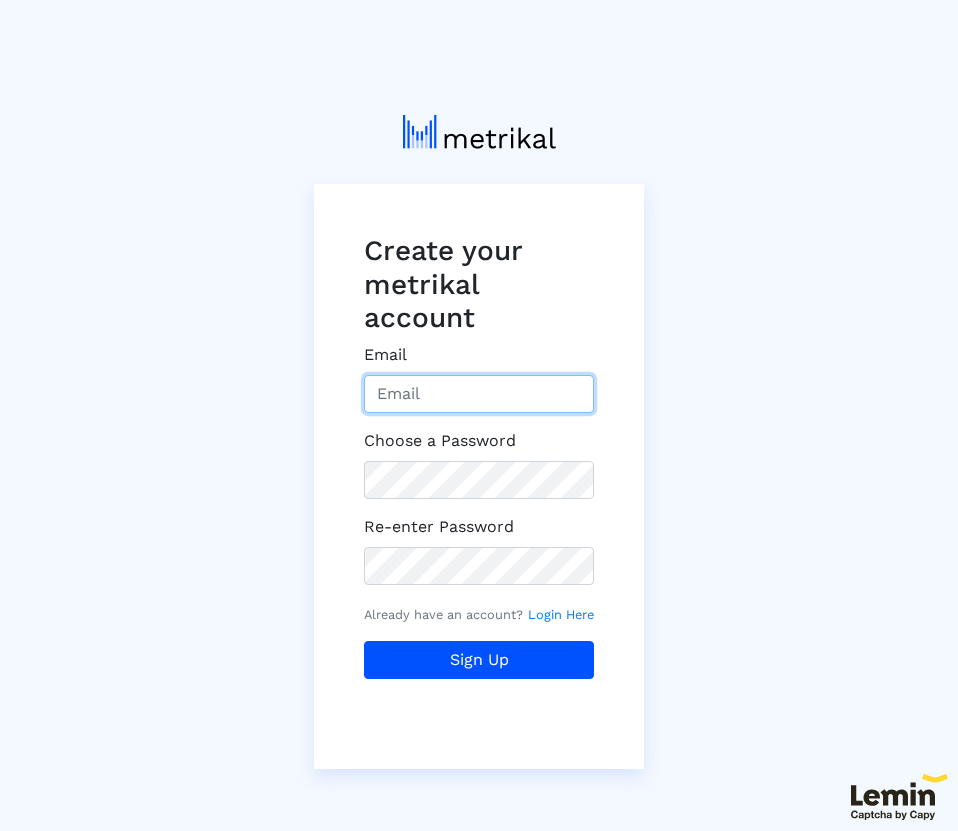 click on "Email" at bounding box center [479, 394] 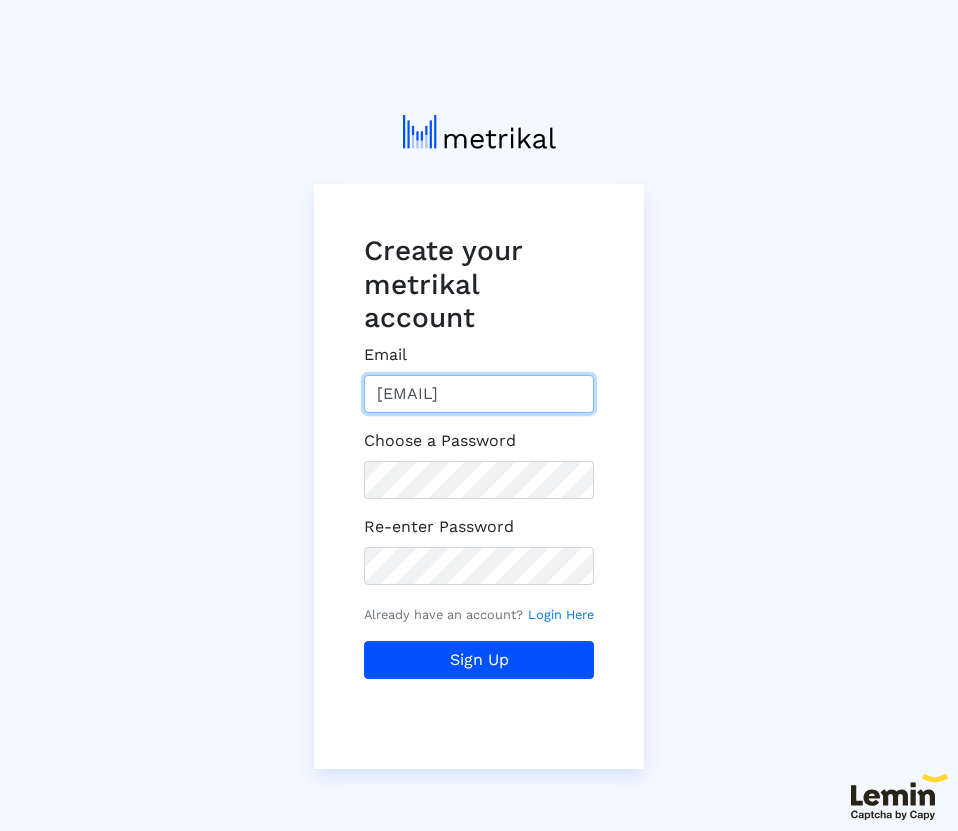 scroll, scrollTop: 0, scrollLeft: 38, axis: horizontal 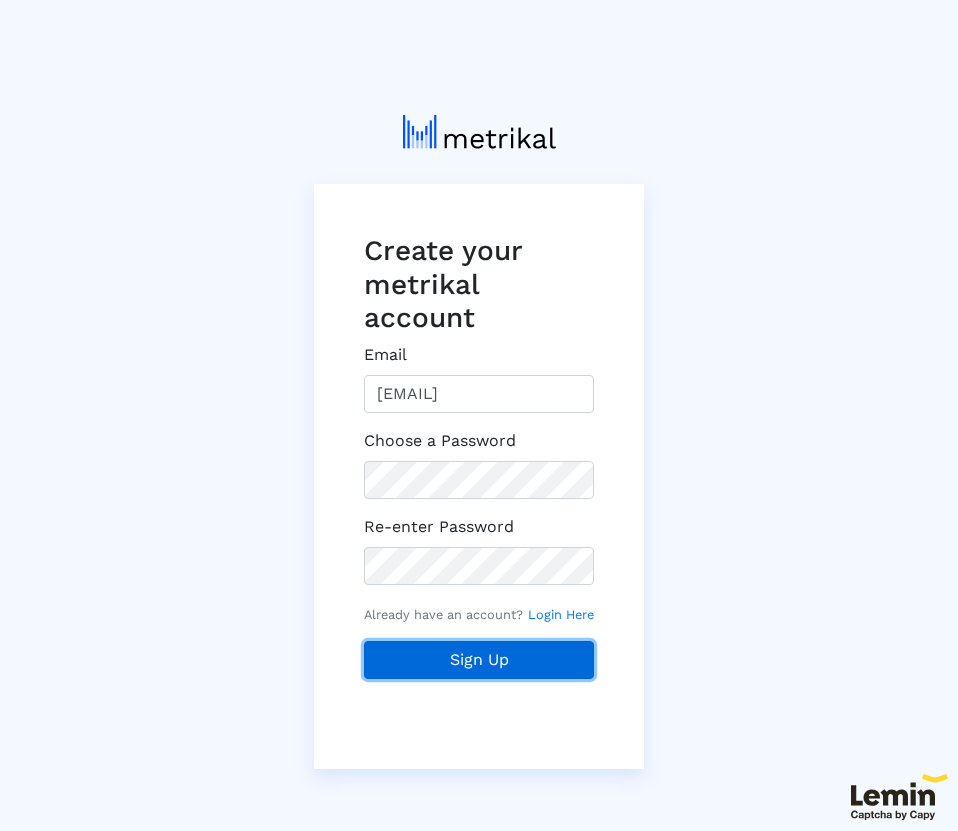 click on "Sign Up" 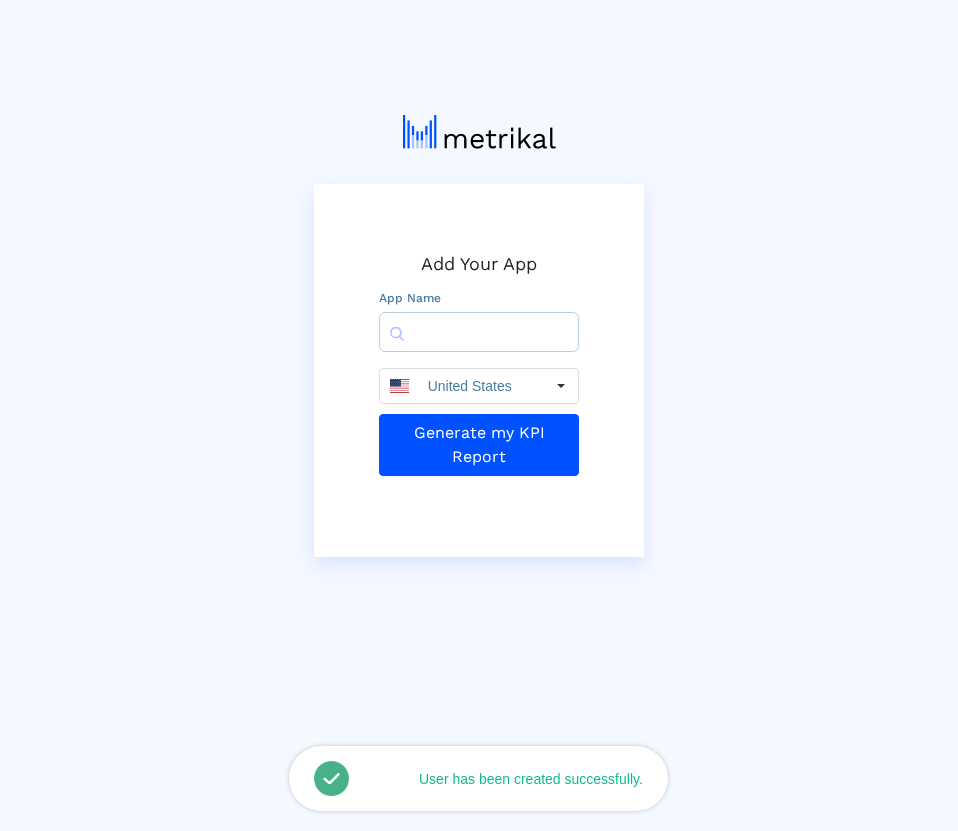 click 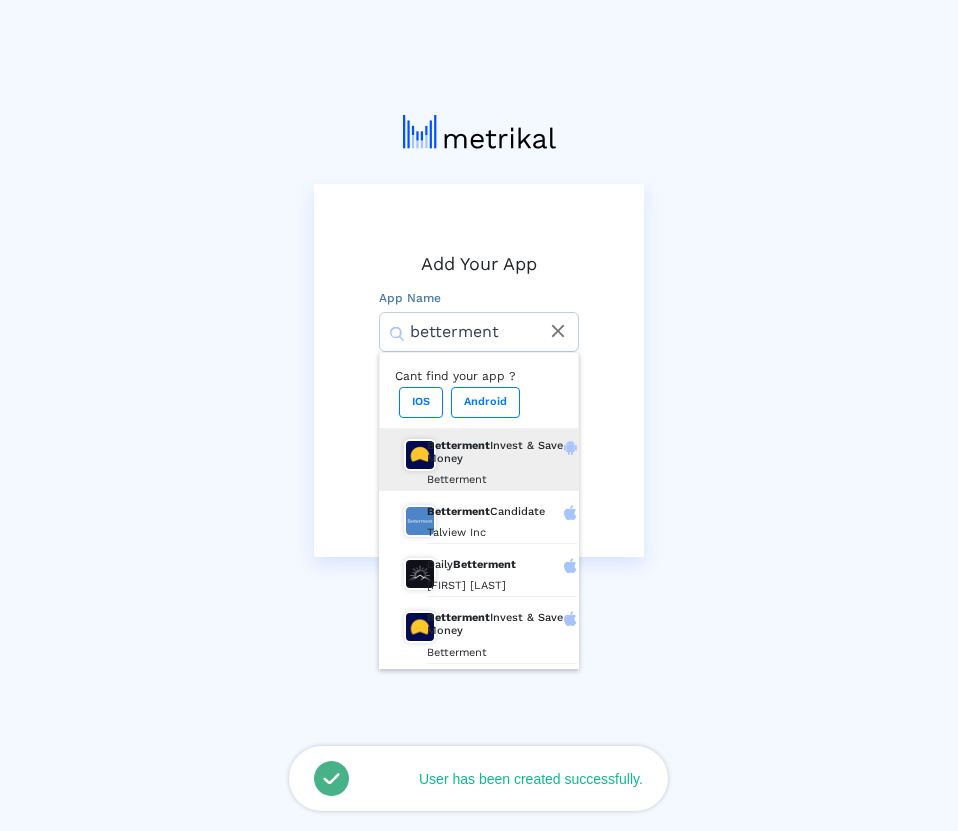 click on "Betterment Invest Save Money Betterment" 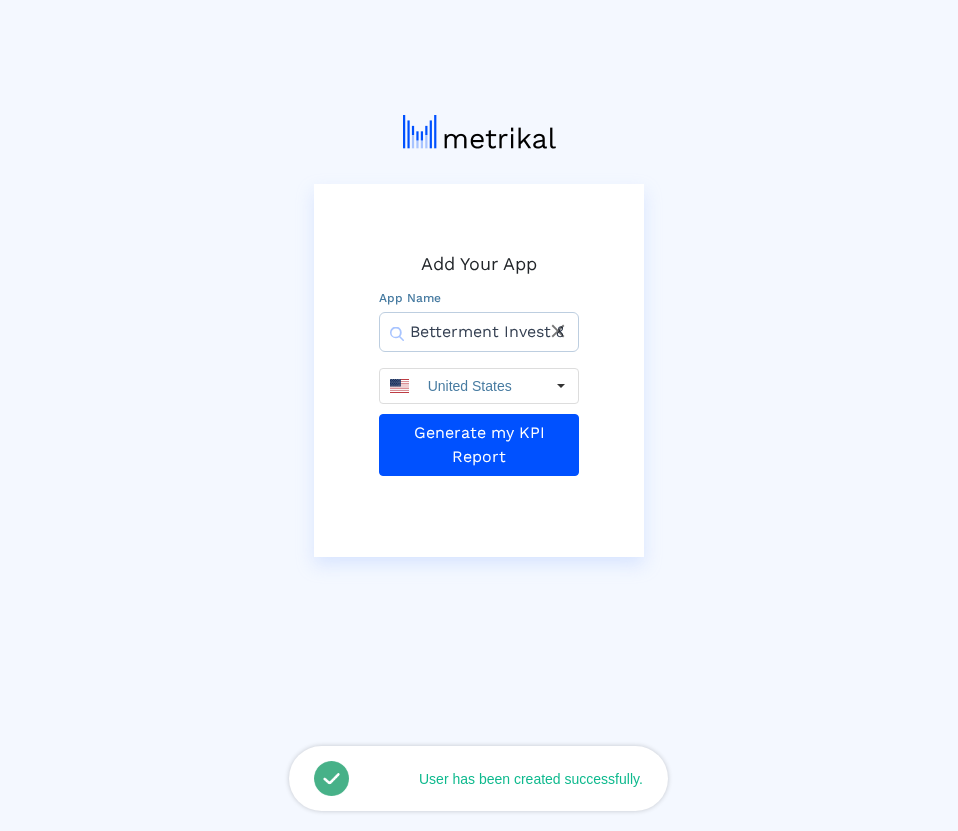 click on "close" 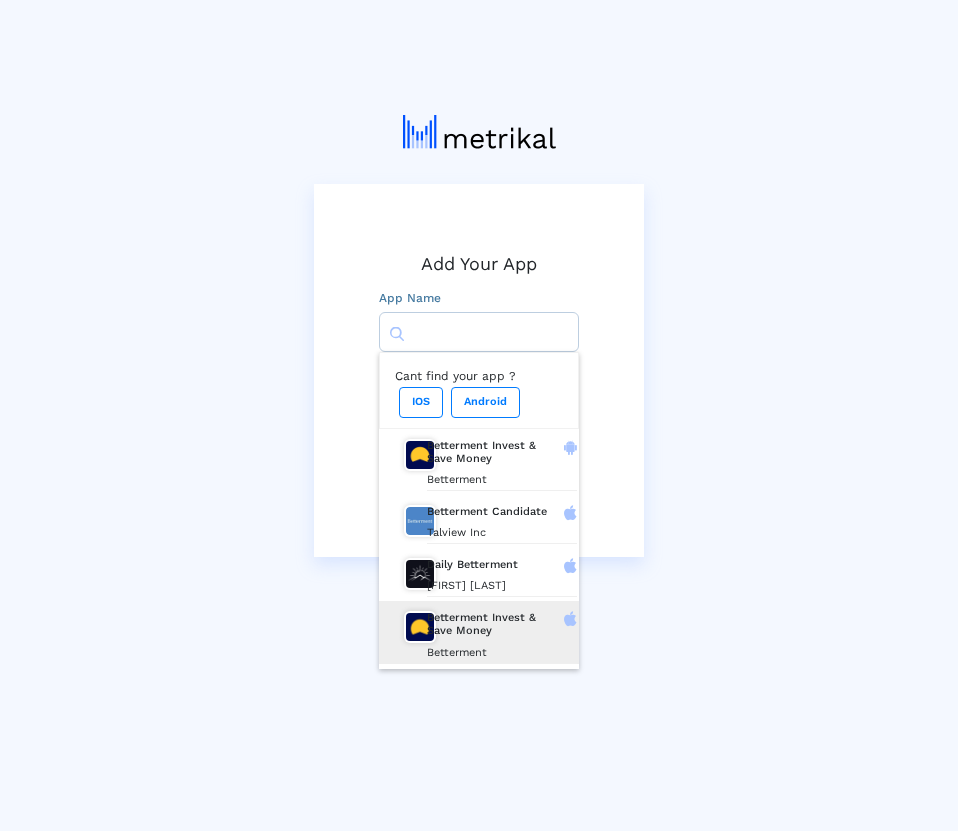 click on "Betterment" 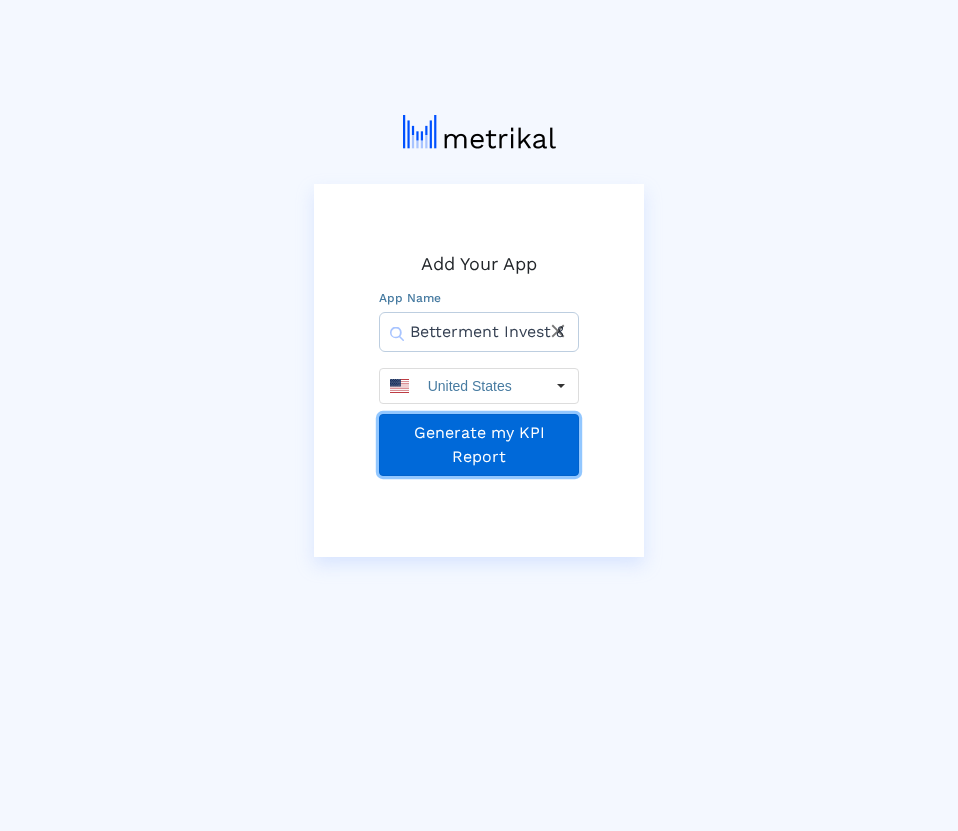 click on "Generate my KPI Report" 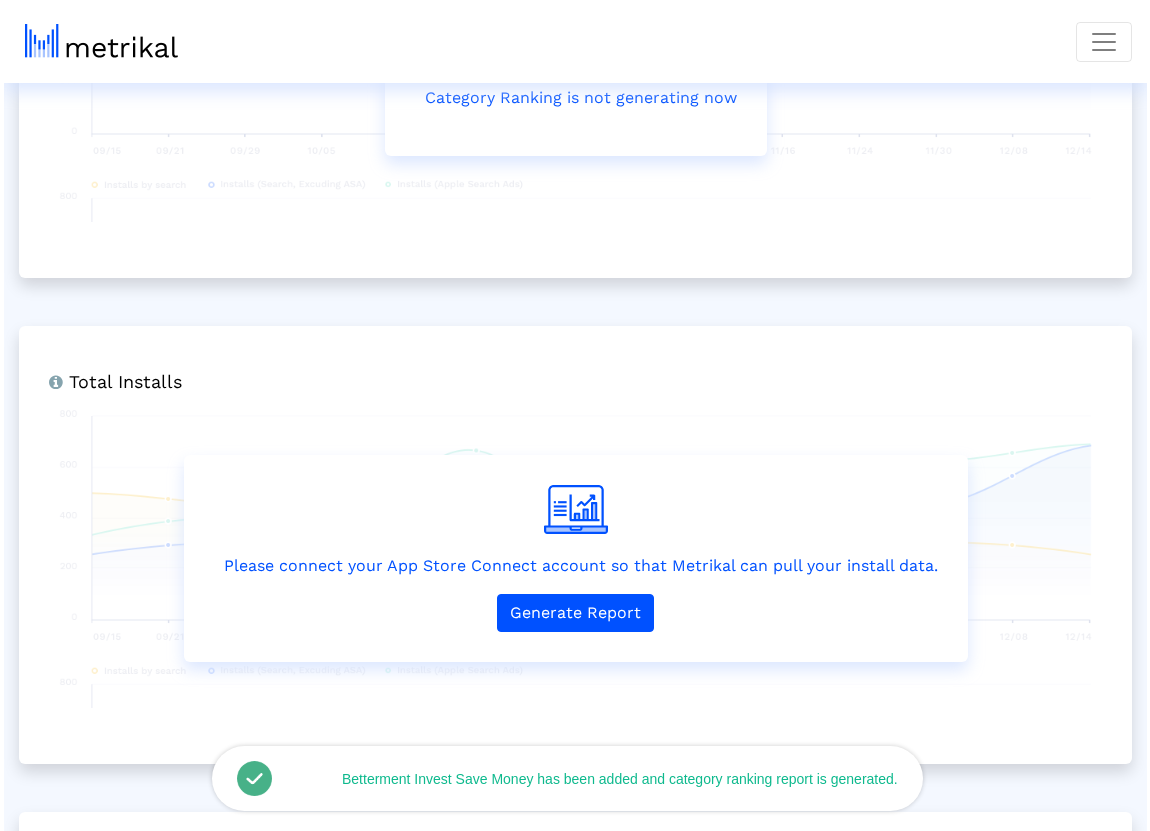scroll, scrollTop: 0, scrollLeft: 0, axis: both 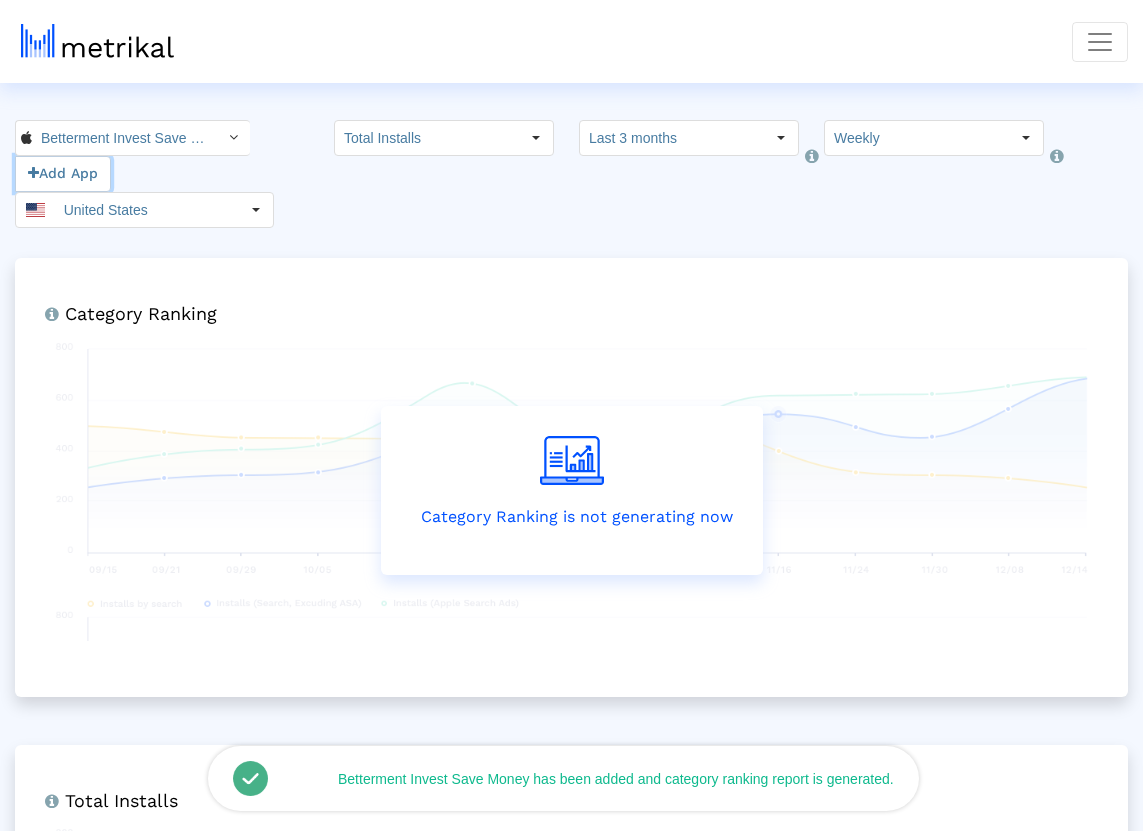 click on "Add App" at bounding box center (63, 174) 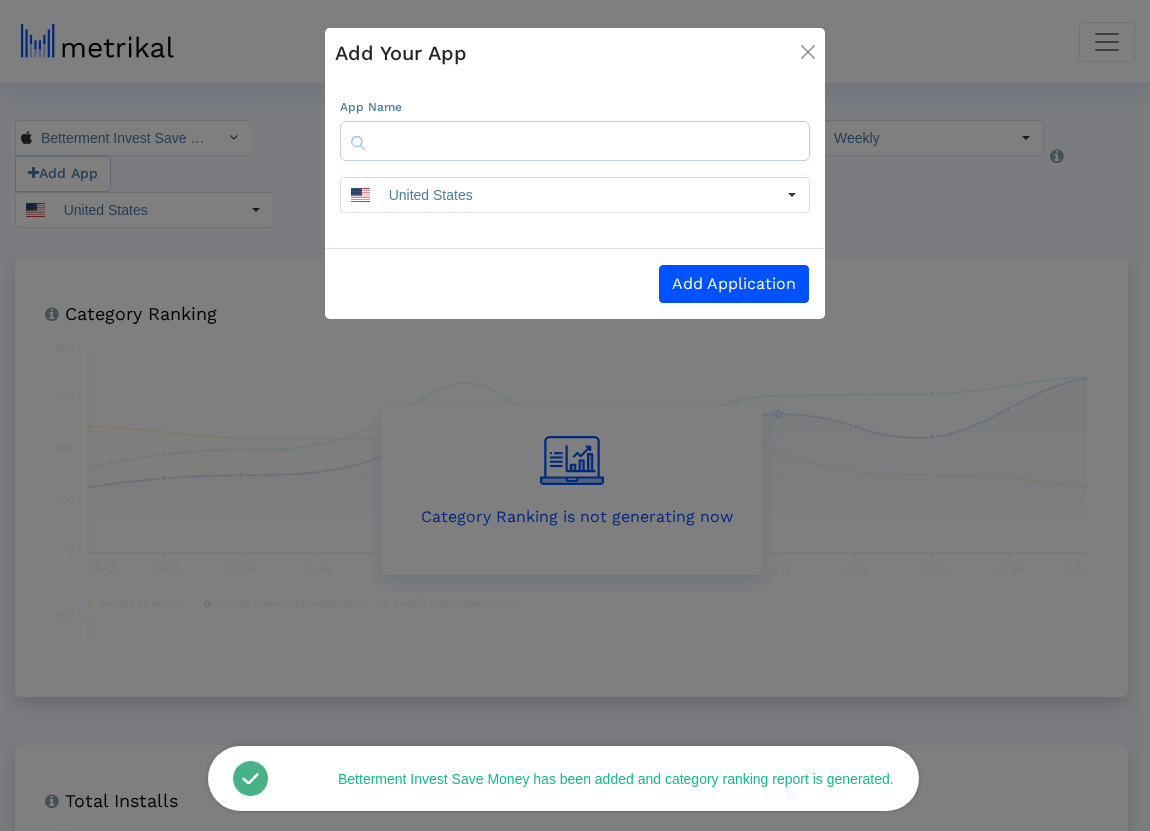 click 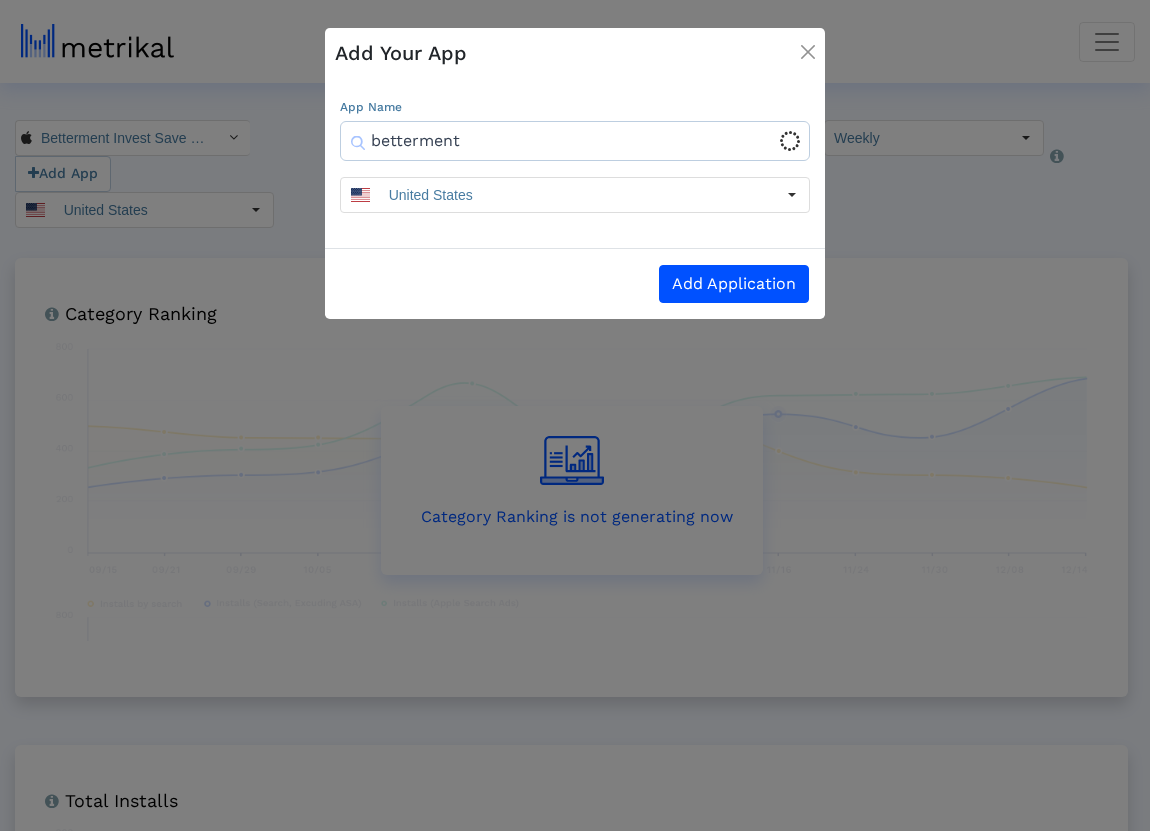 click on "Add Application" 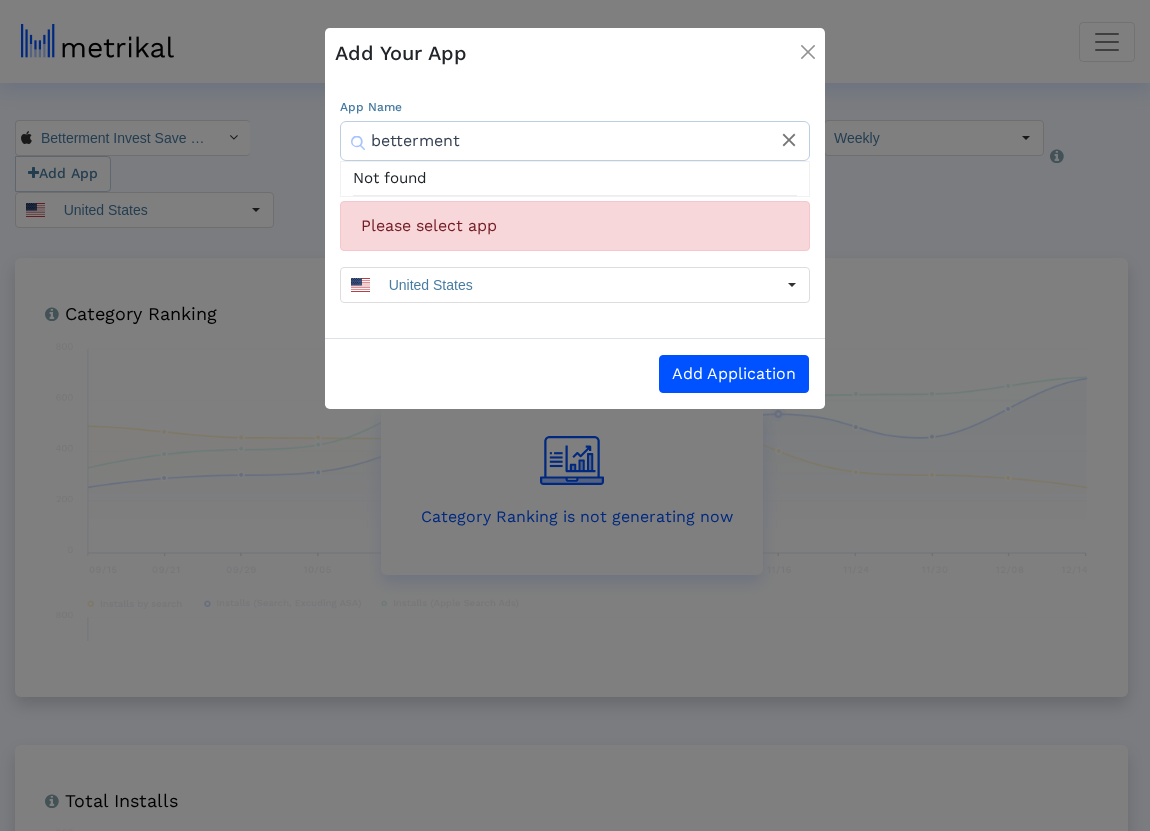 click on "betterment" 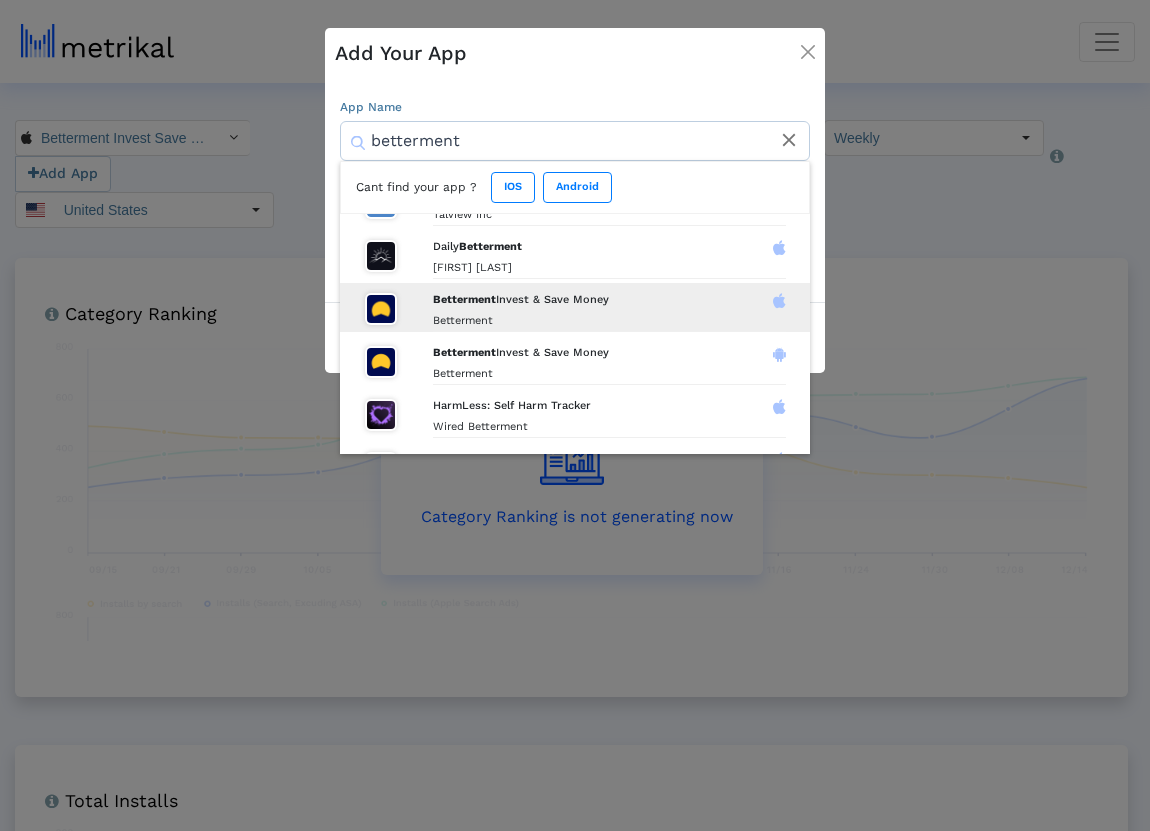 scroll, scrollTop: 41, scrollLeft: 0, axis: vertical 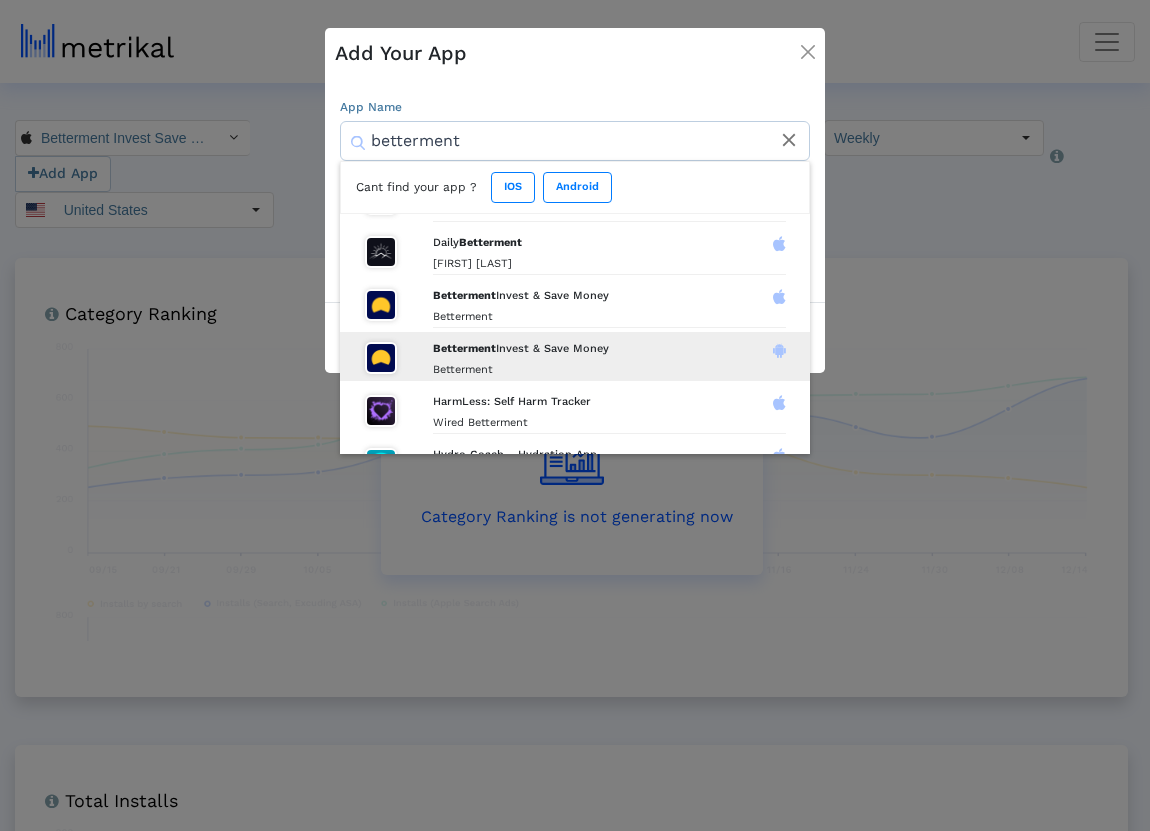 click on "Betterment Invest Save Money Betterment" 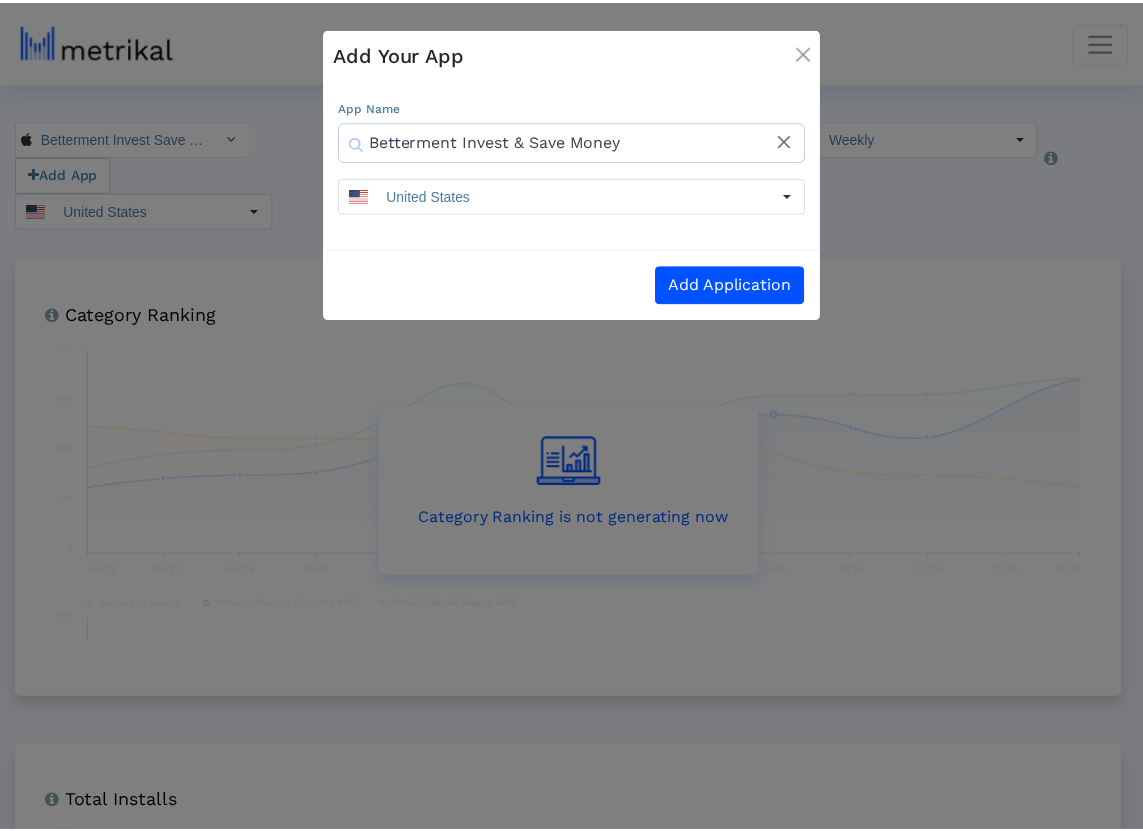 scroll, scrollTop: 0, scrollLeft: 0, axis: both 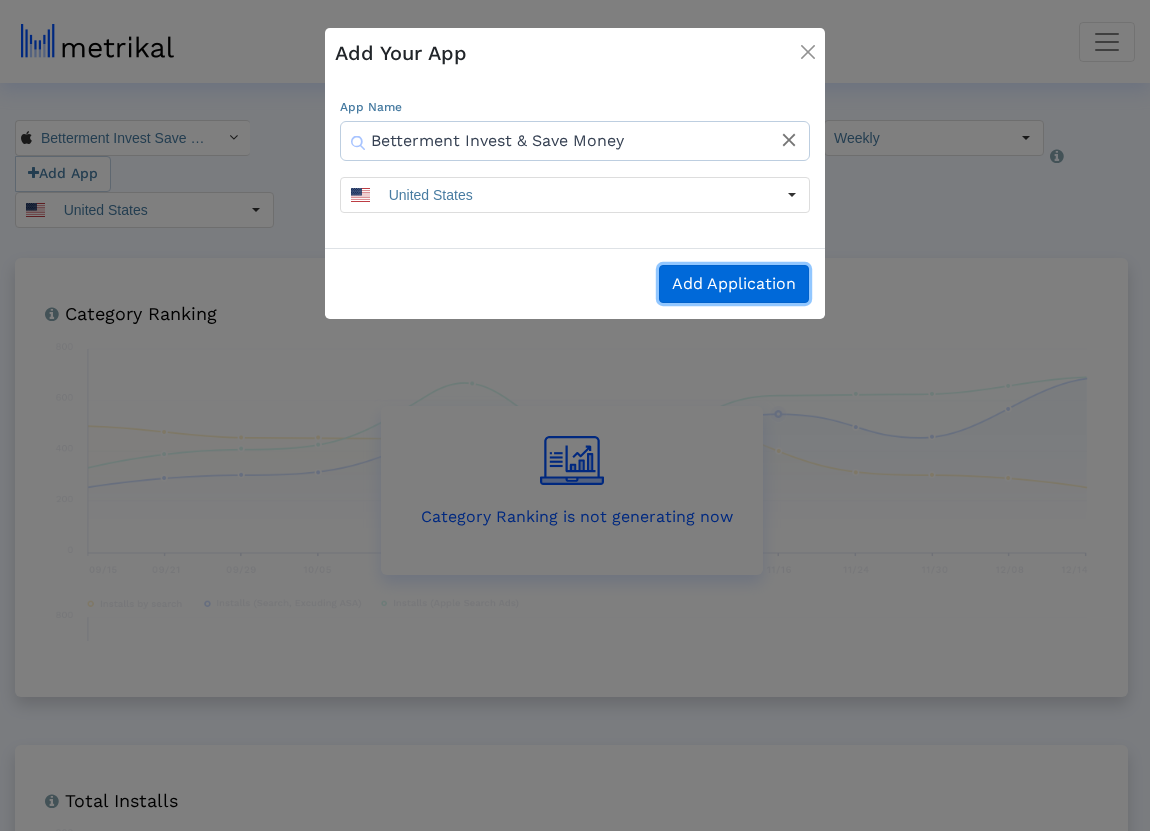 click on "Add Application" 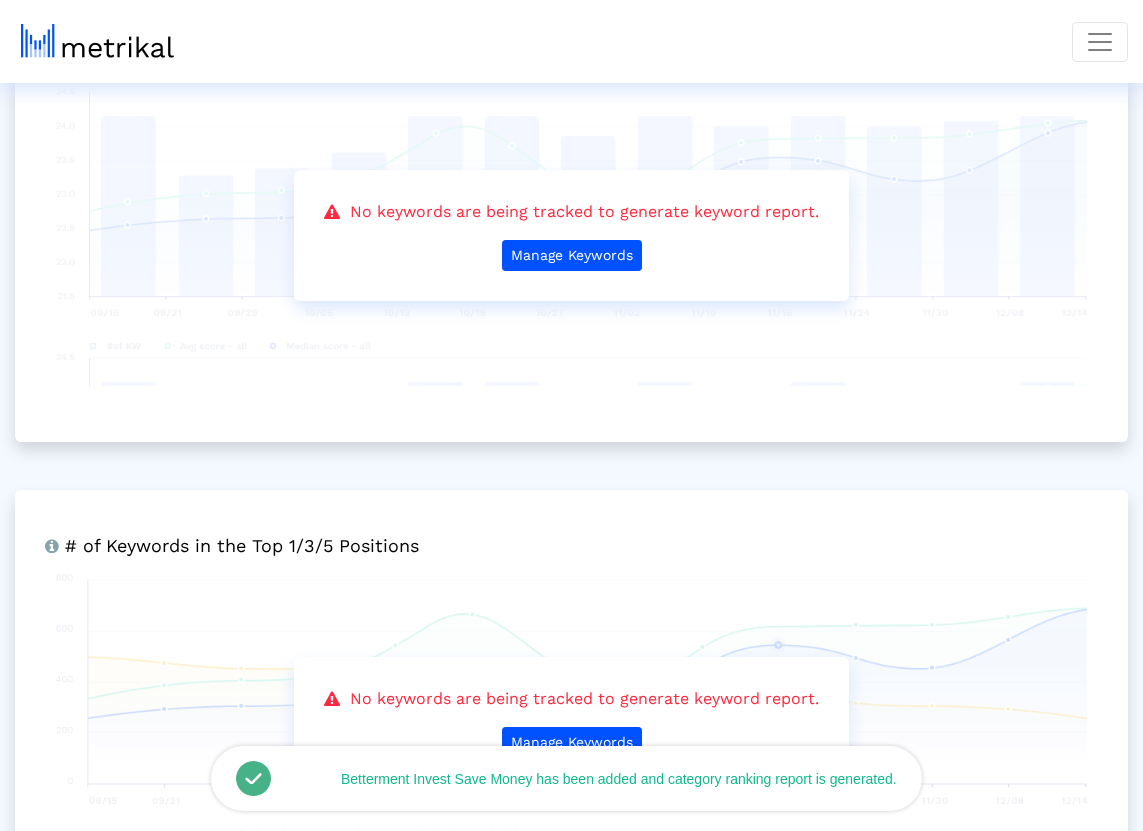 scroll, scrollTop: 3534, scrollLeft: 0, axis: vertical 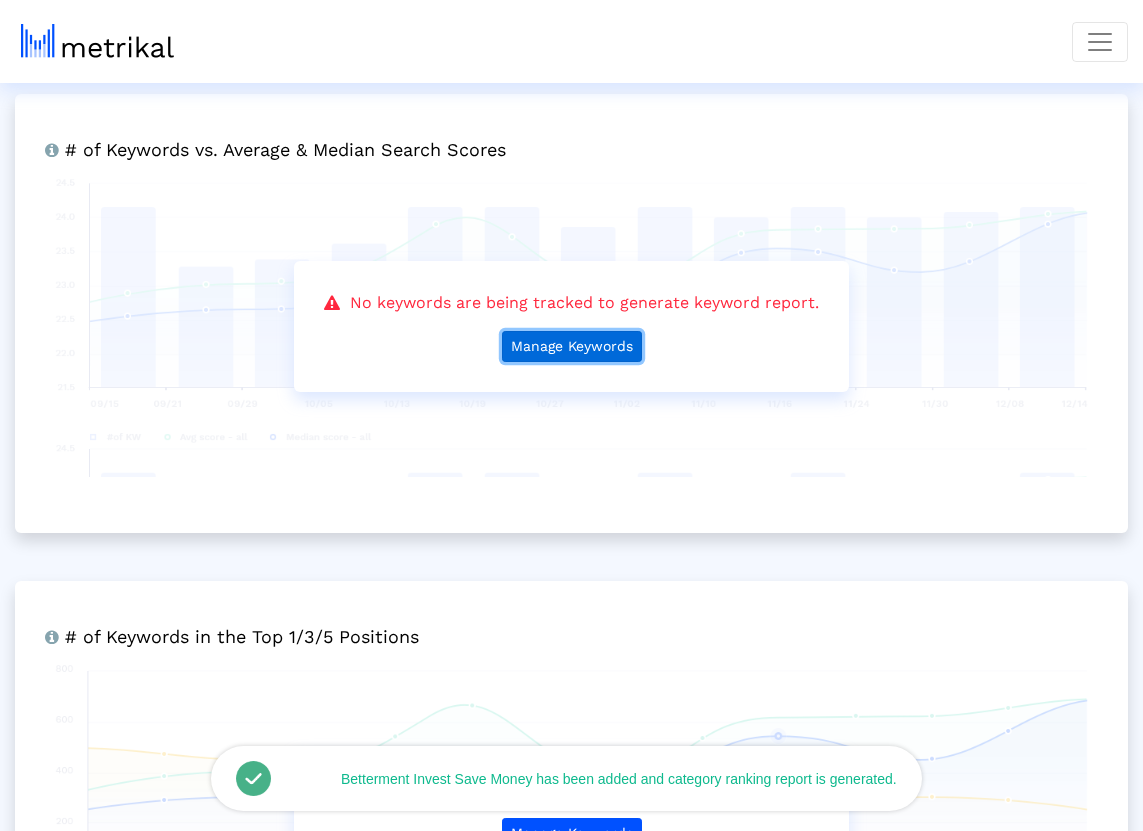click on "Manage Keywords" at bounding box center [572, 346] 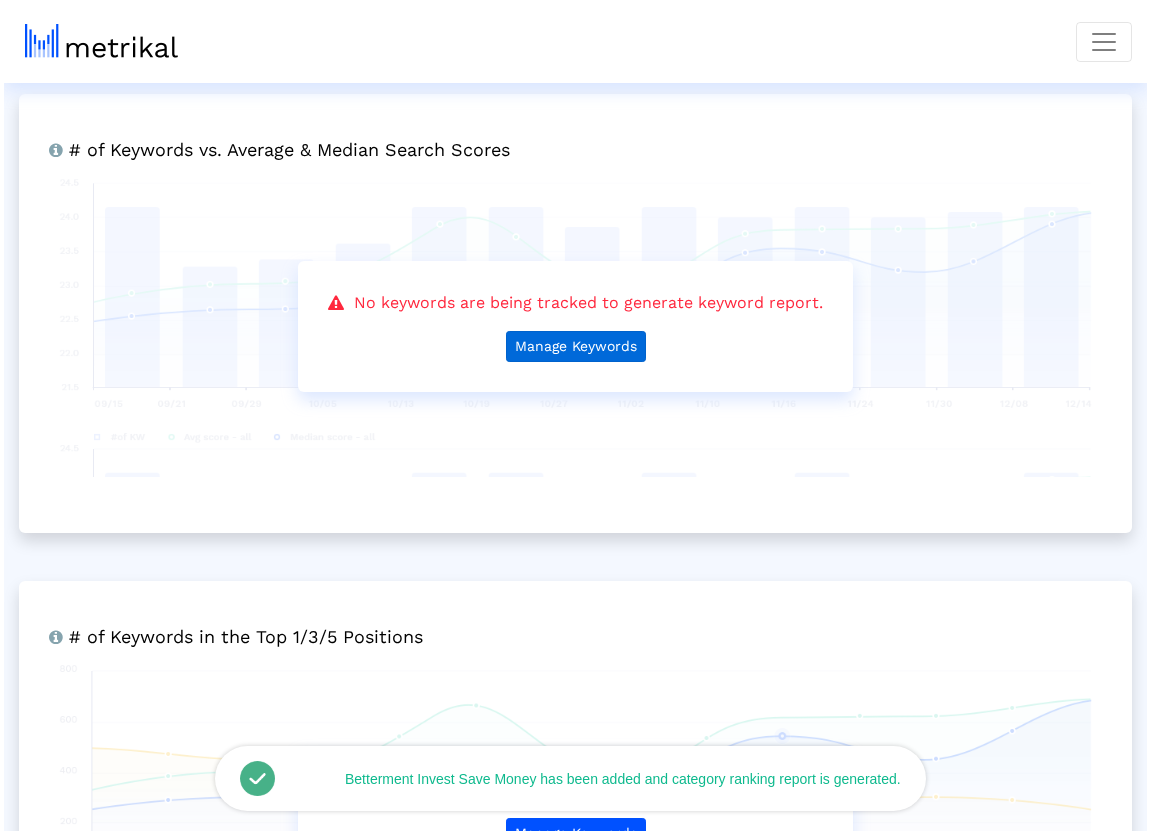 scroll, scrollTop: 0, scrollLeft: 0, axis: both 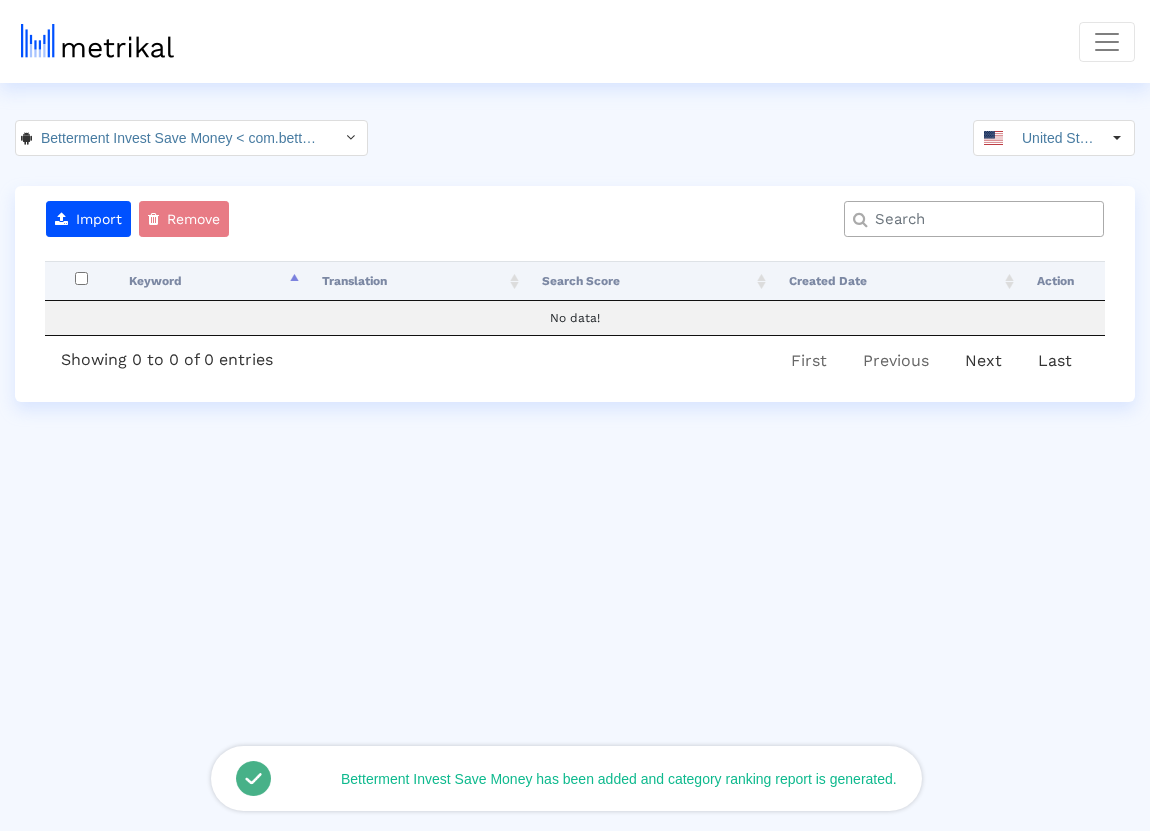 click 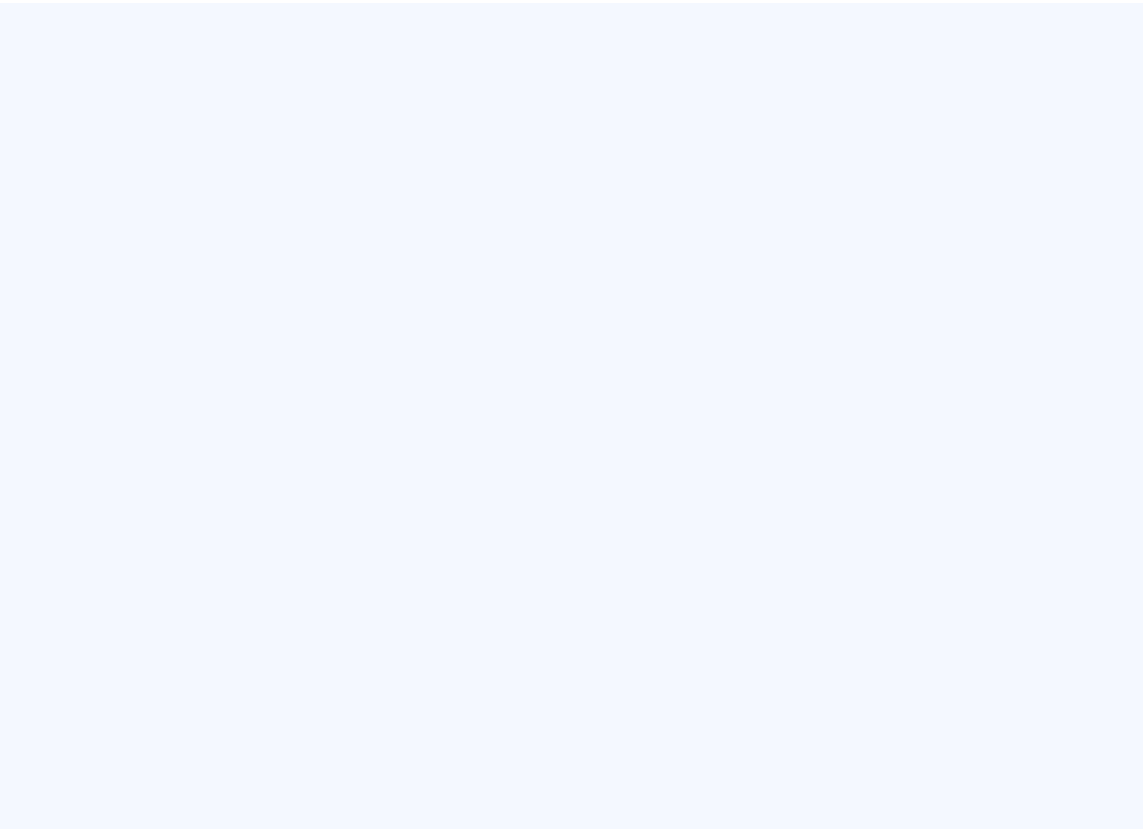 scroll, scrollTop: 0, scrollLeft: 0, axis: both 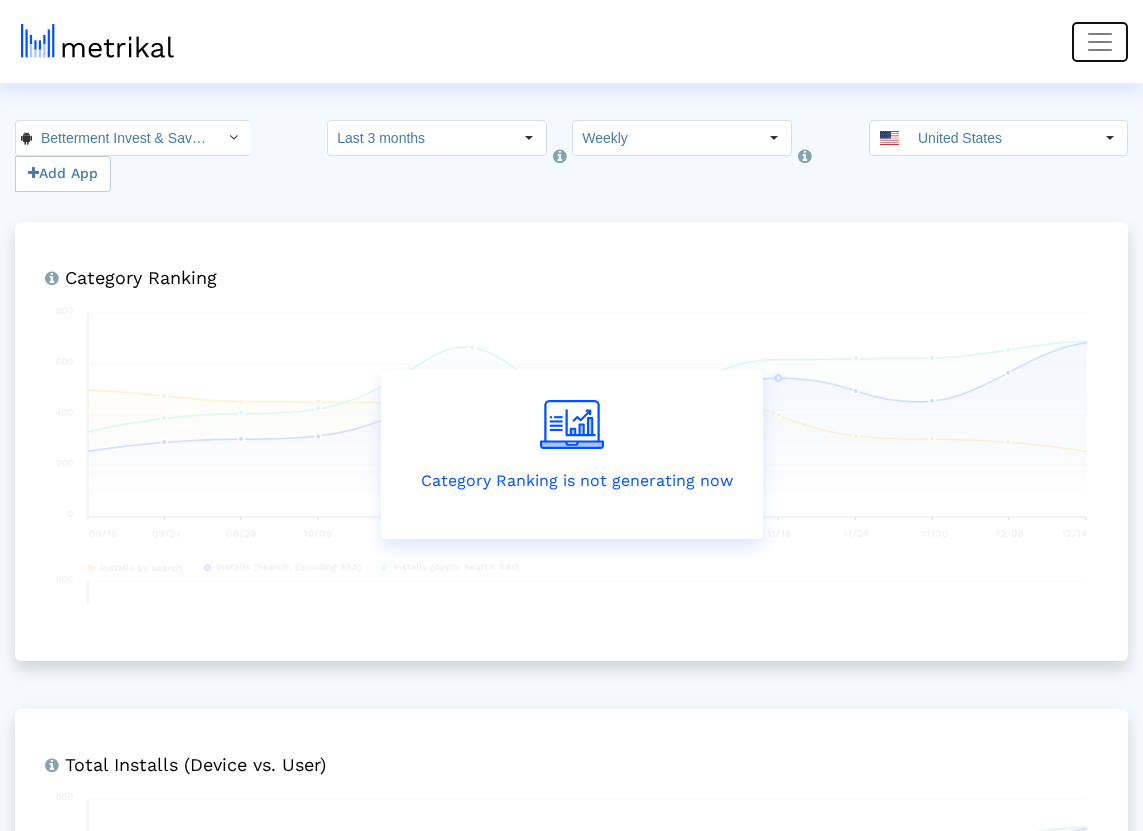 click 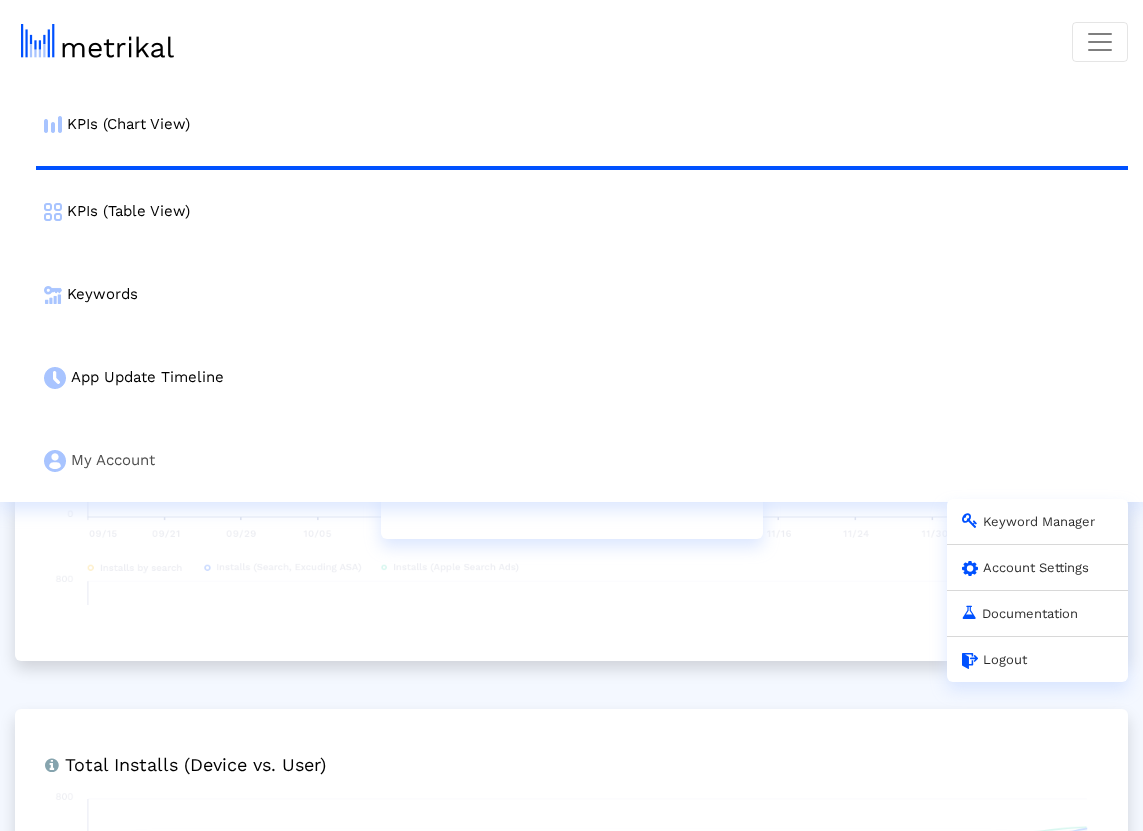 click on "My Account   Keyword Manager  Account Settings  Documentation  Logout" at bounding box center (582, 460) 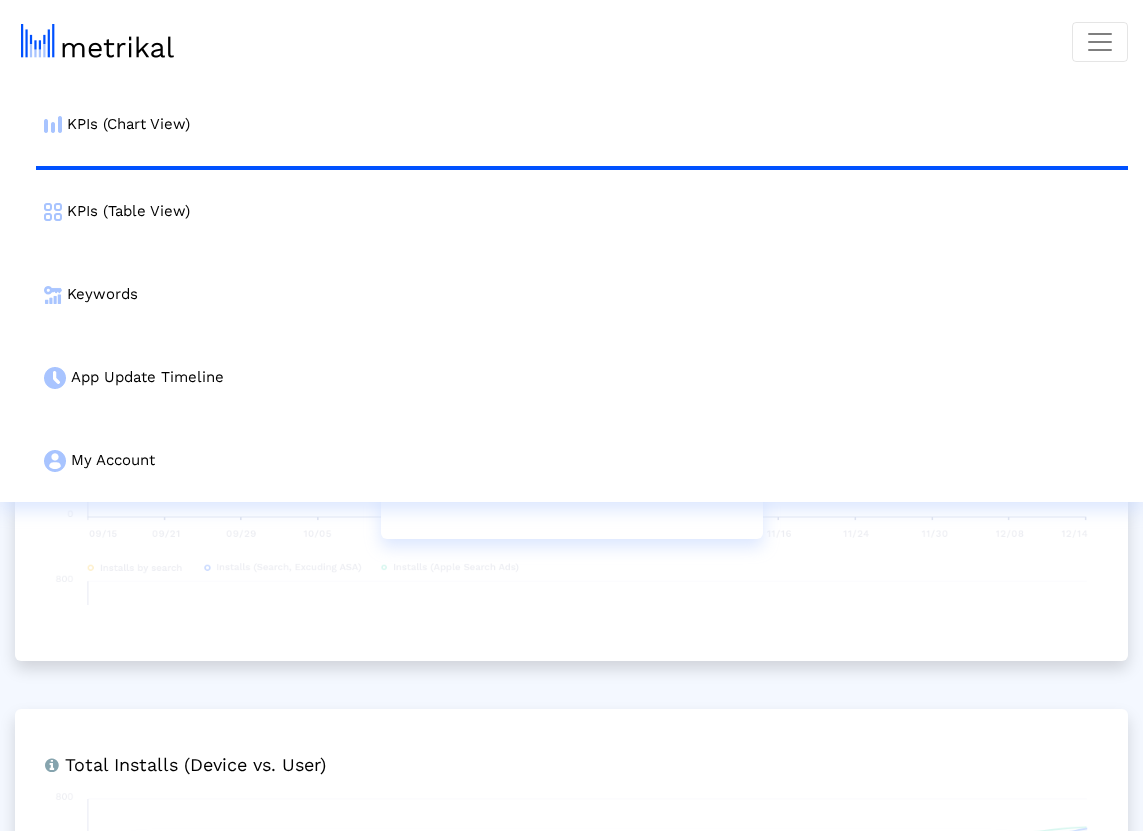 click on "Category Ranking  Ranking of the app in the Overall and Category Charts.  Category Ranking is not generating now" 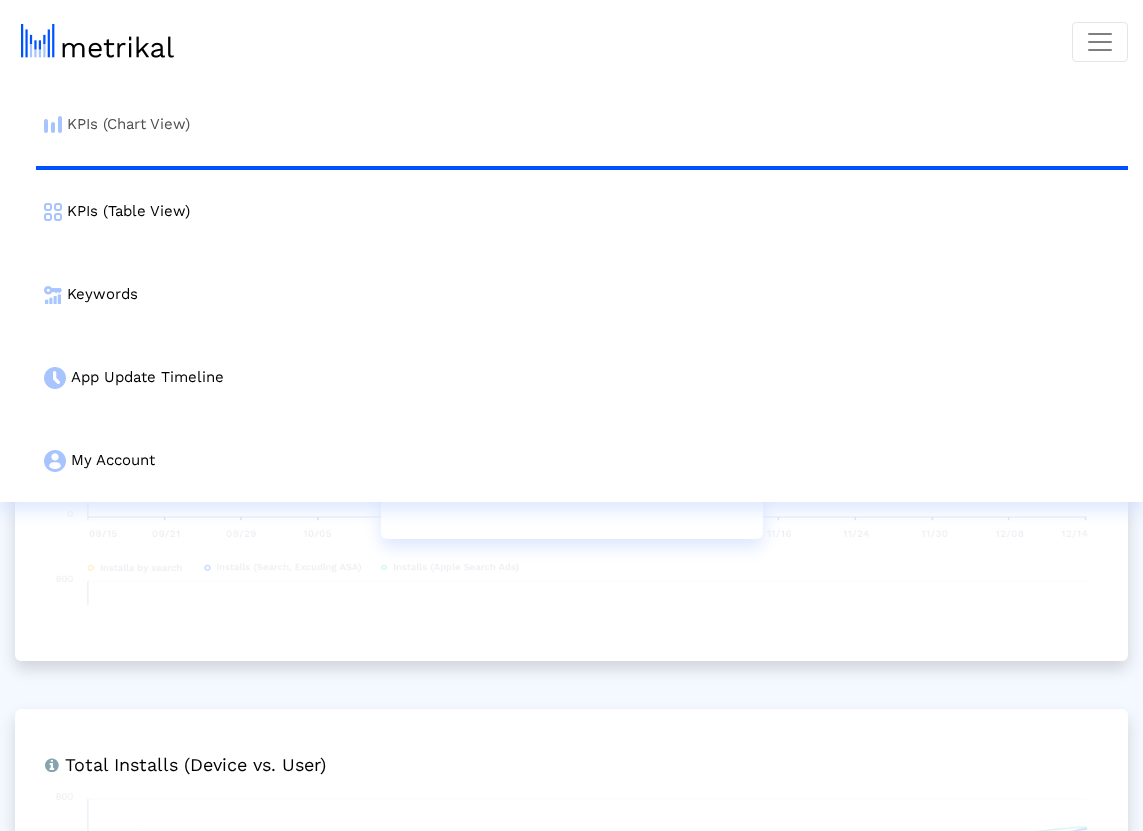 click on "KPIs (Chart View)" at bounding box center [582, 124] 